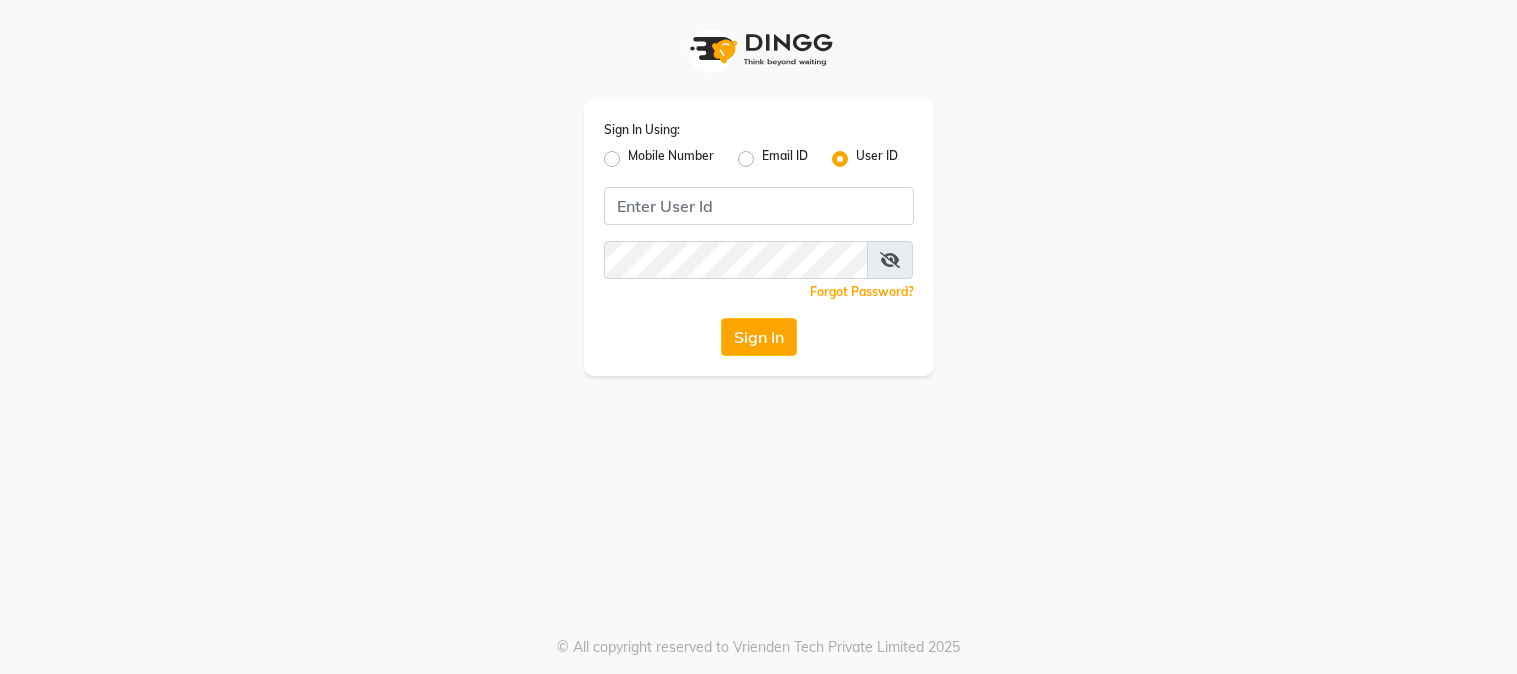 scroll, scrollTop: 0, scrollLeft: 0, axis: both 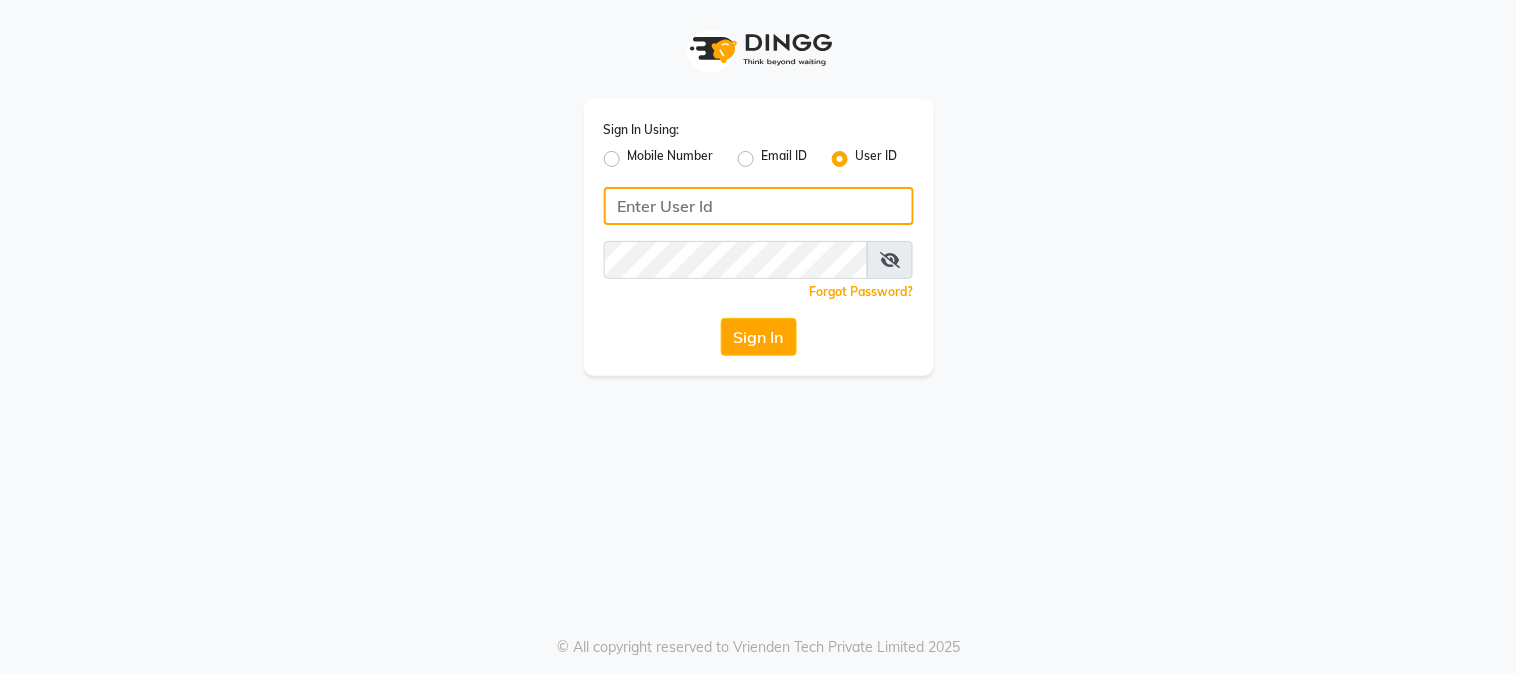 click 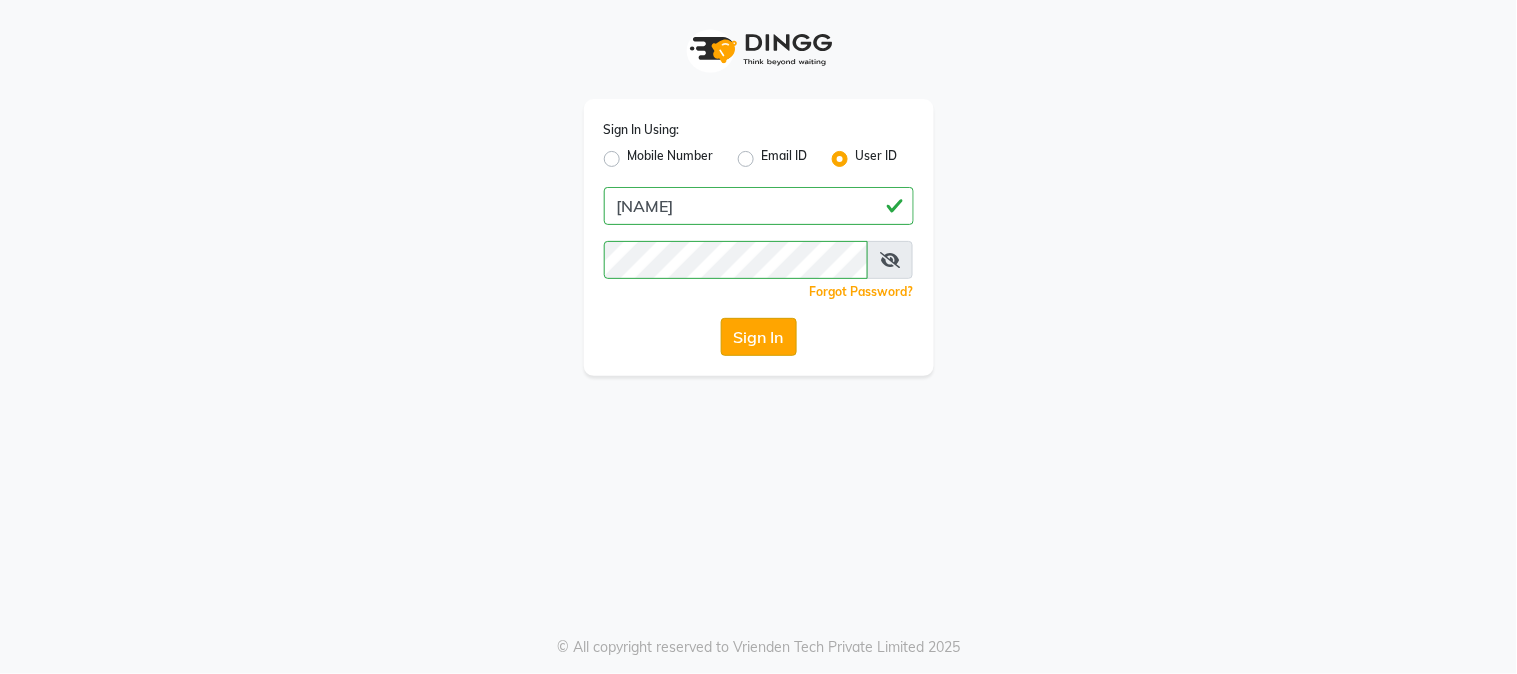 click on "Sign In" 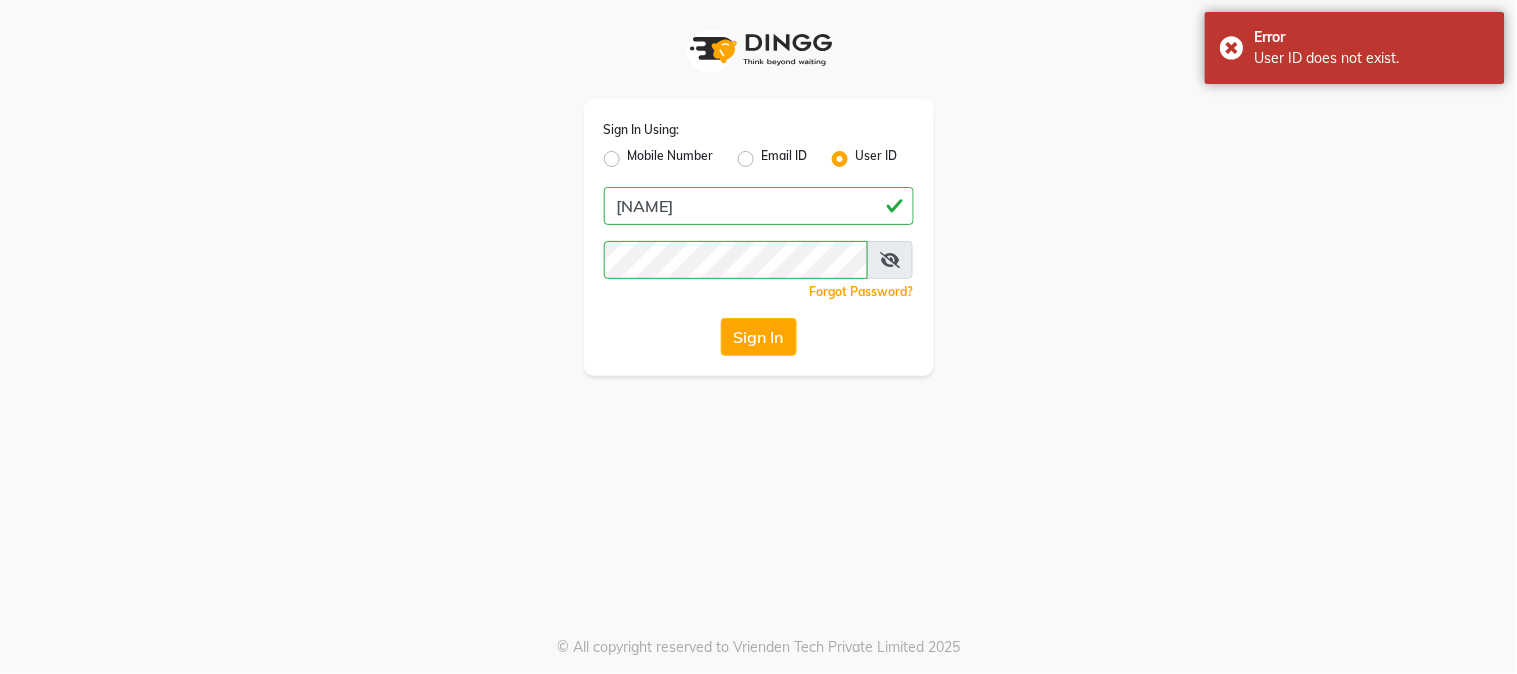 click at bounding box center (890, 260) 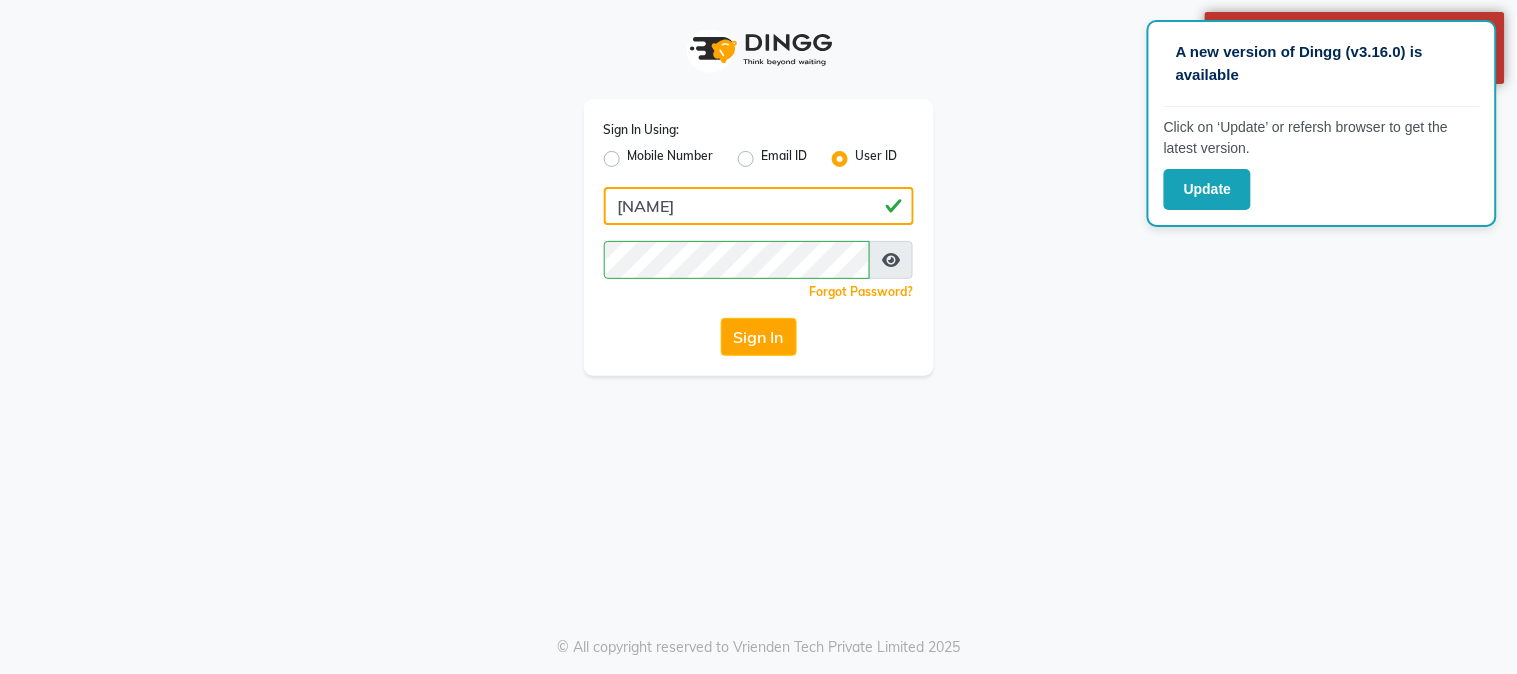click on "[NAME]" 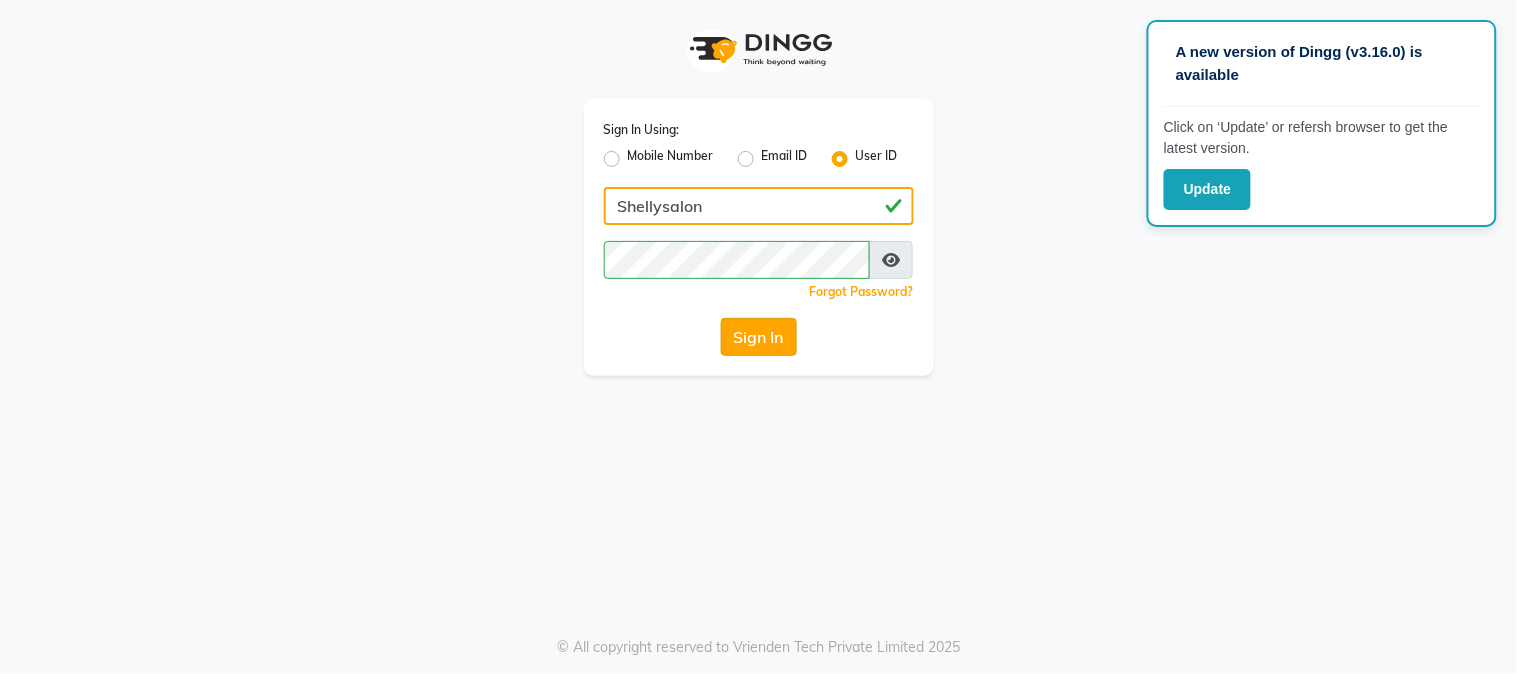 type on "Shellysalon" 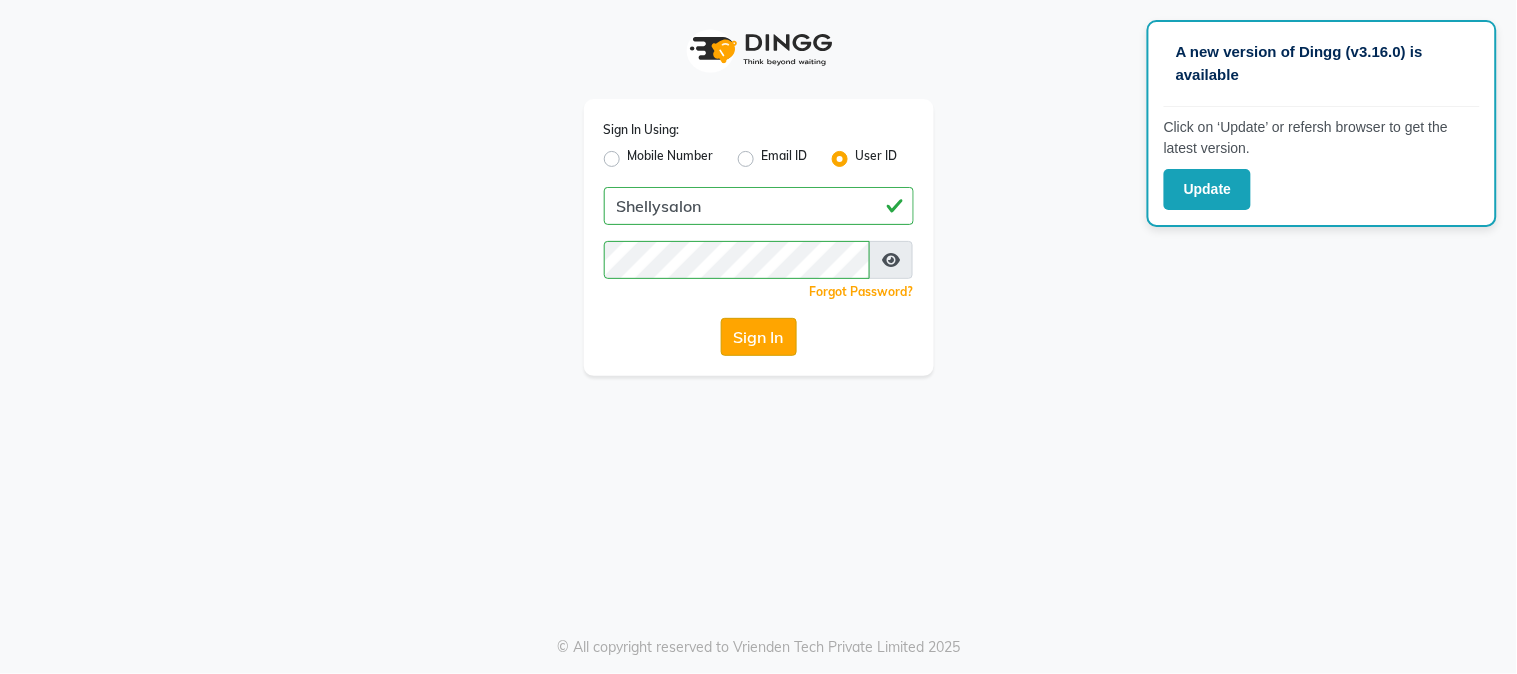 click on "Sign In" 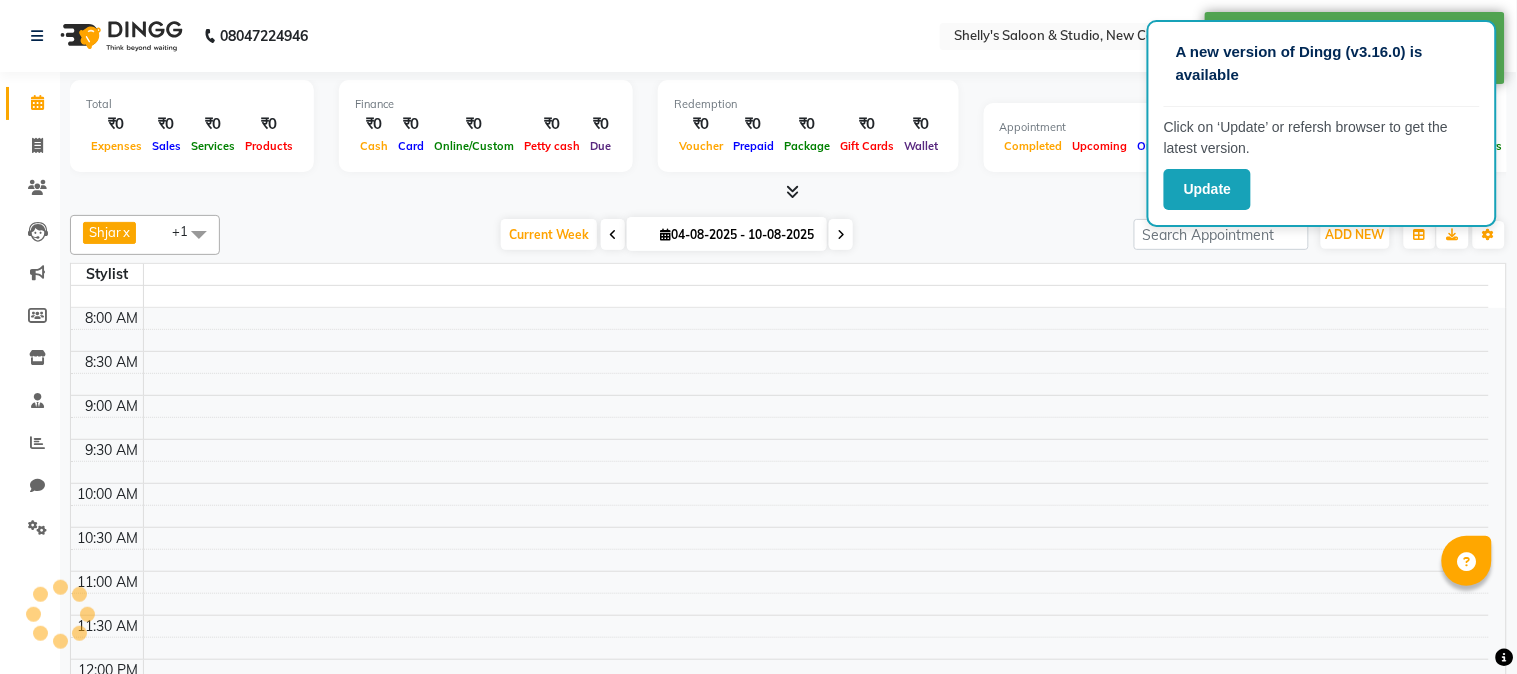 select on "en" 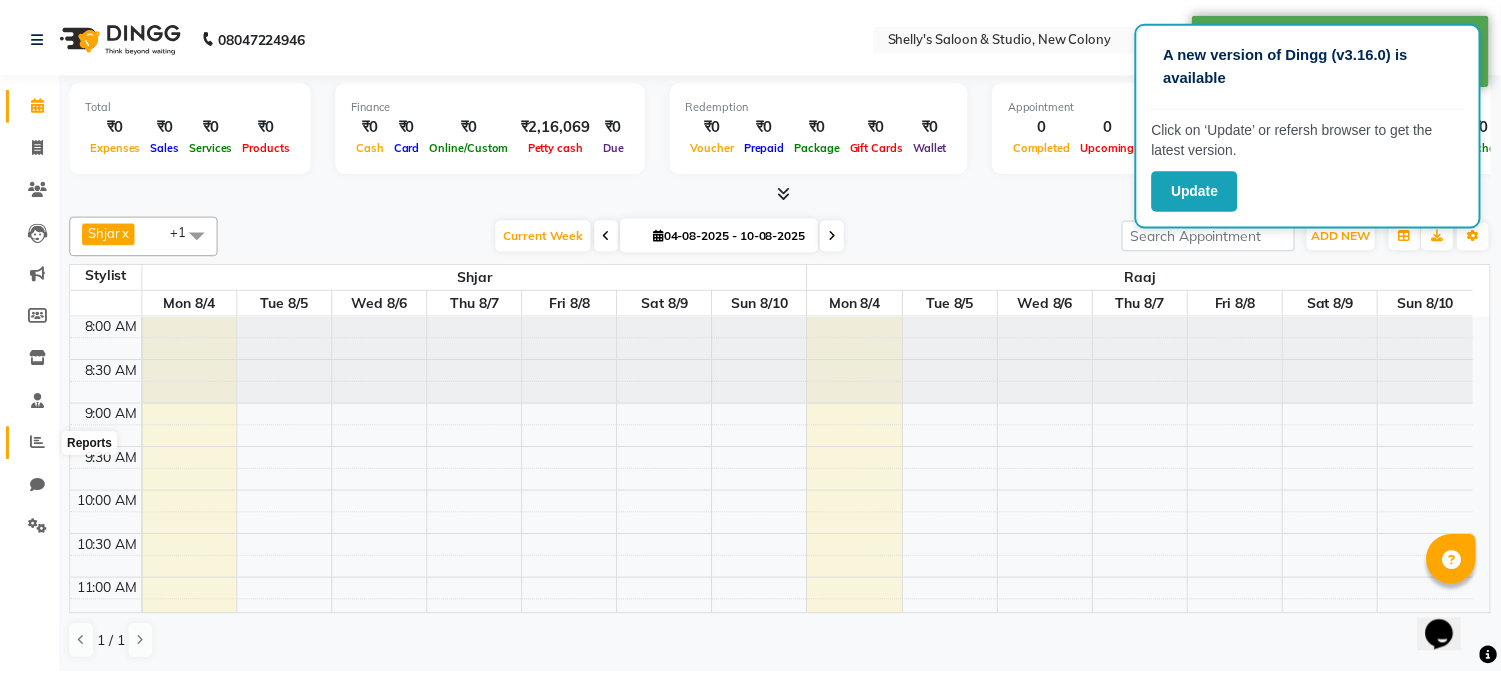 scroll, scrollTop: 0, scrollLeft: 0, axis: both 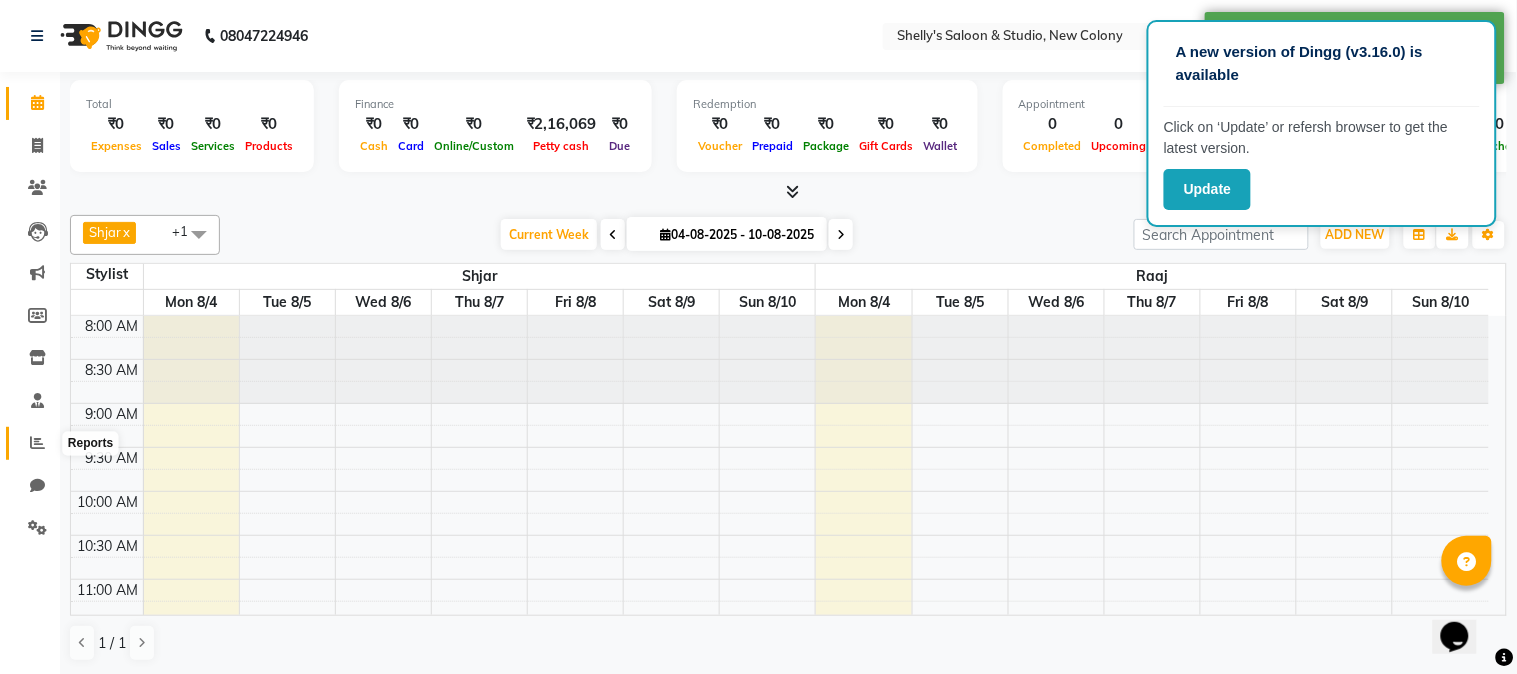 click 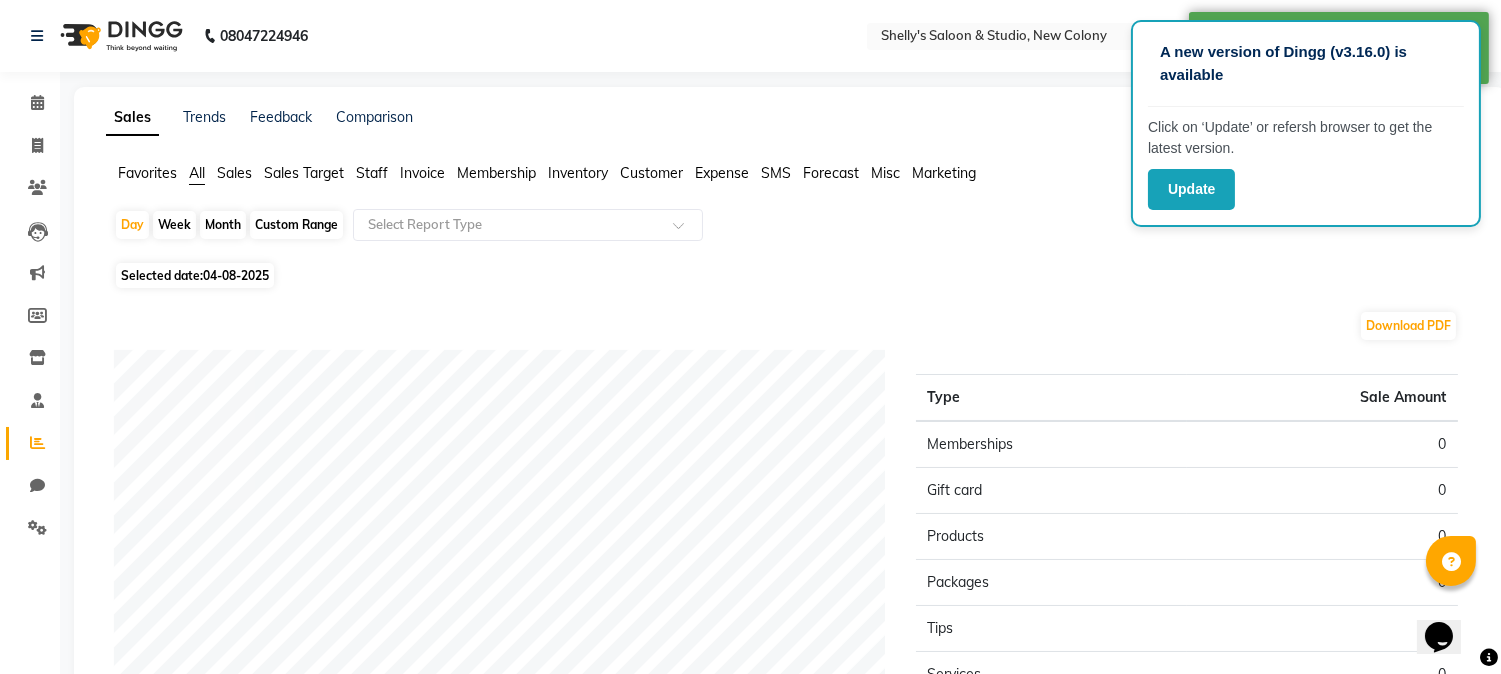 click on "Month" 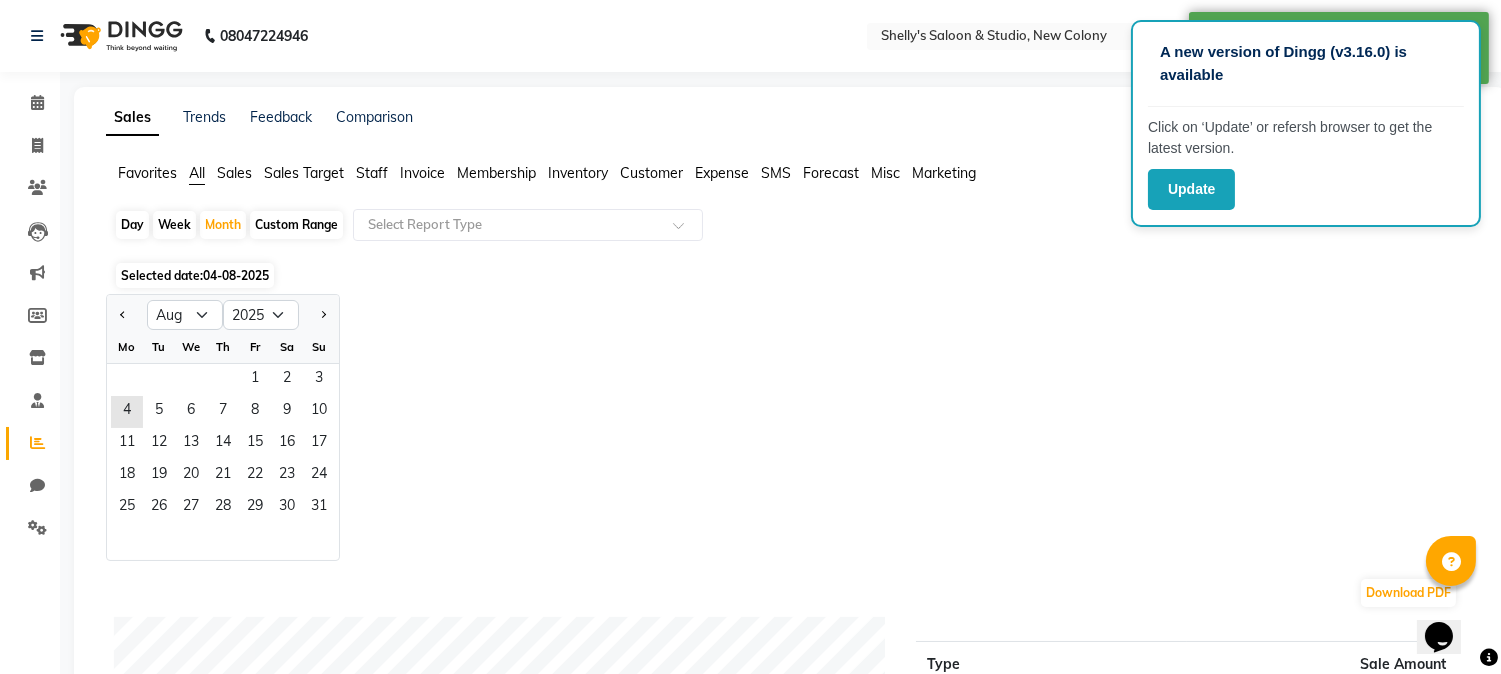 click on "Day" 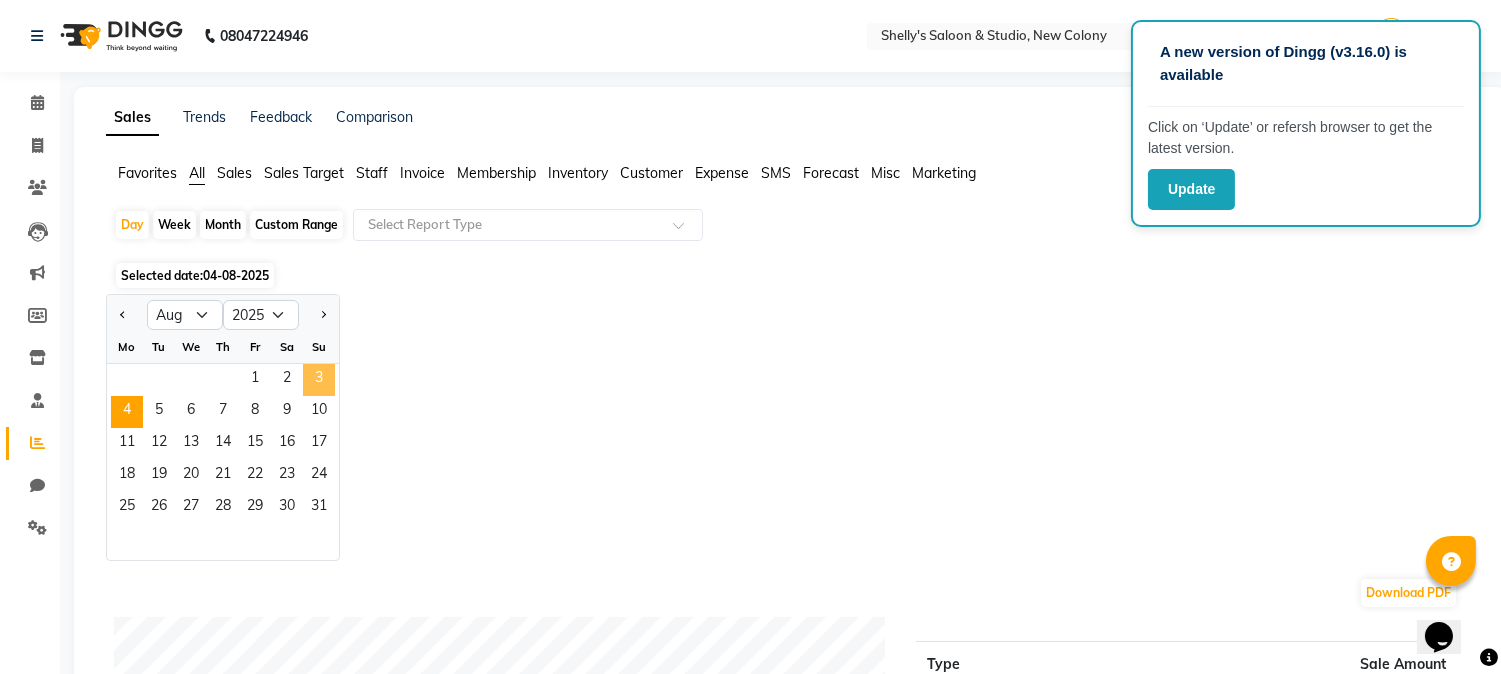click on "3" 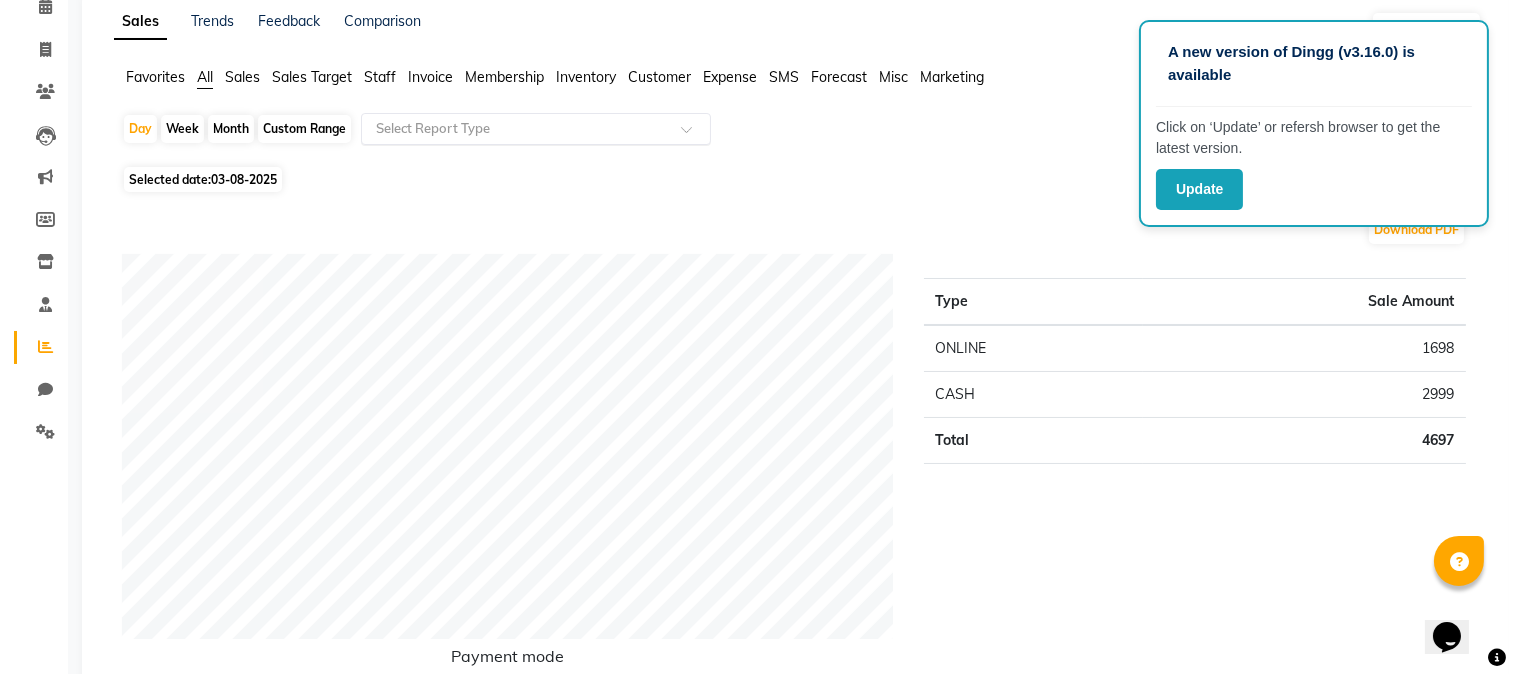 scroll, scrollTop: 0, scrollLeft: 0, axis: both 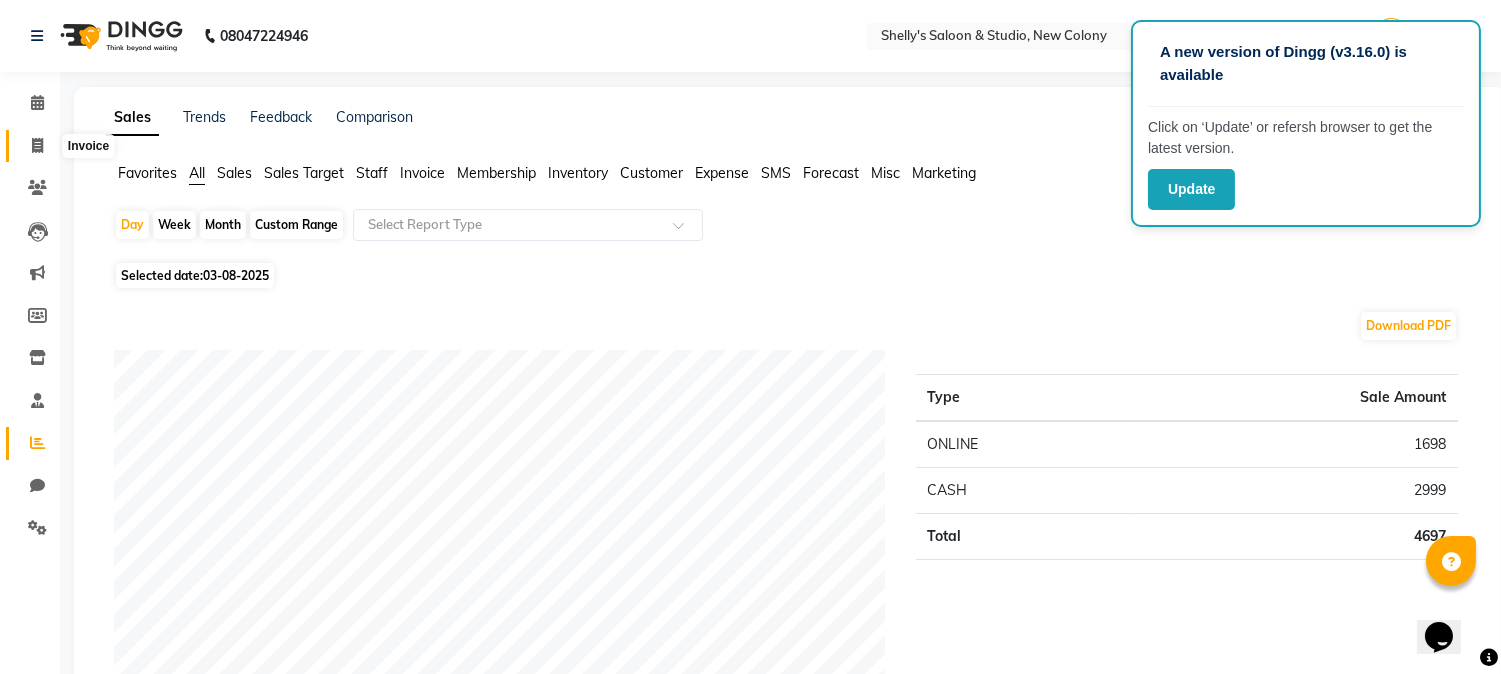 click 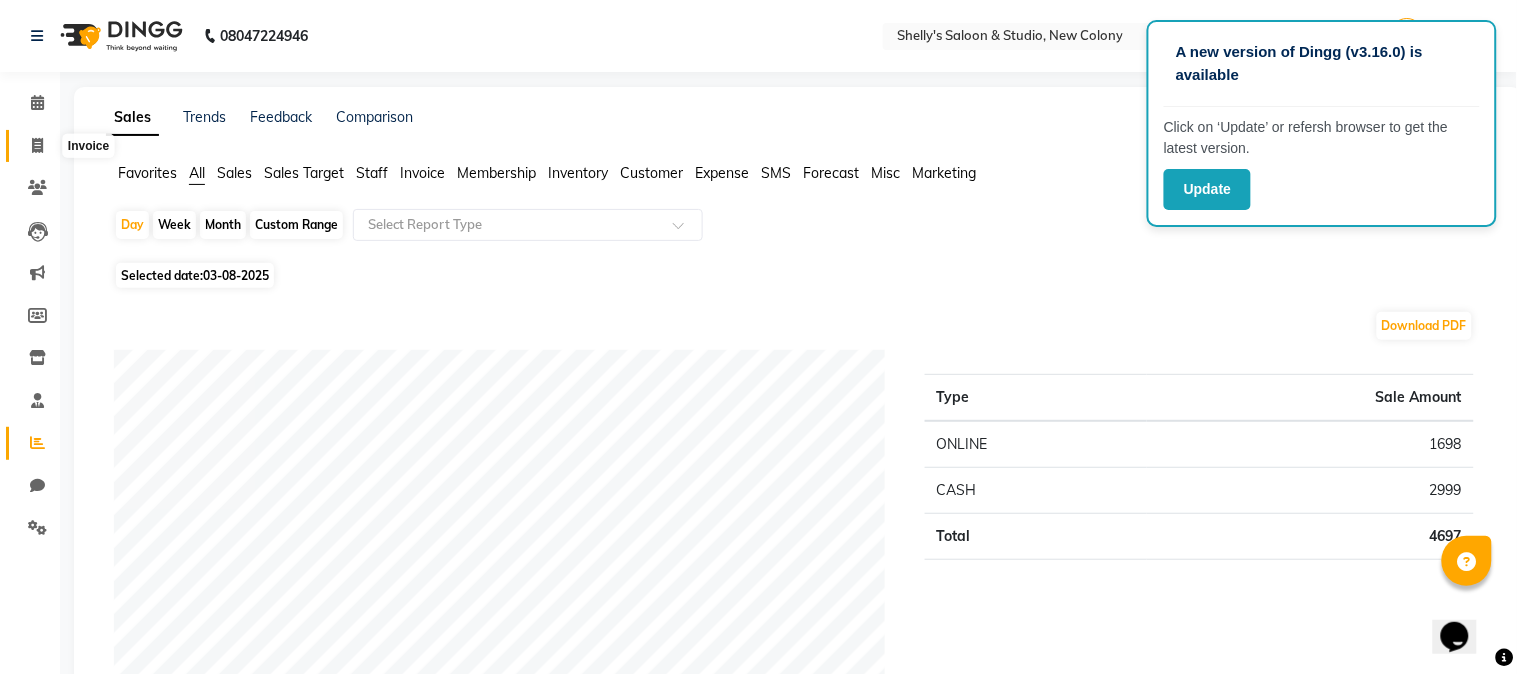 select on "service" 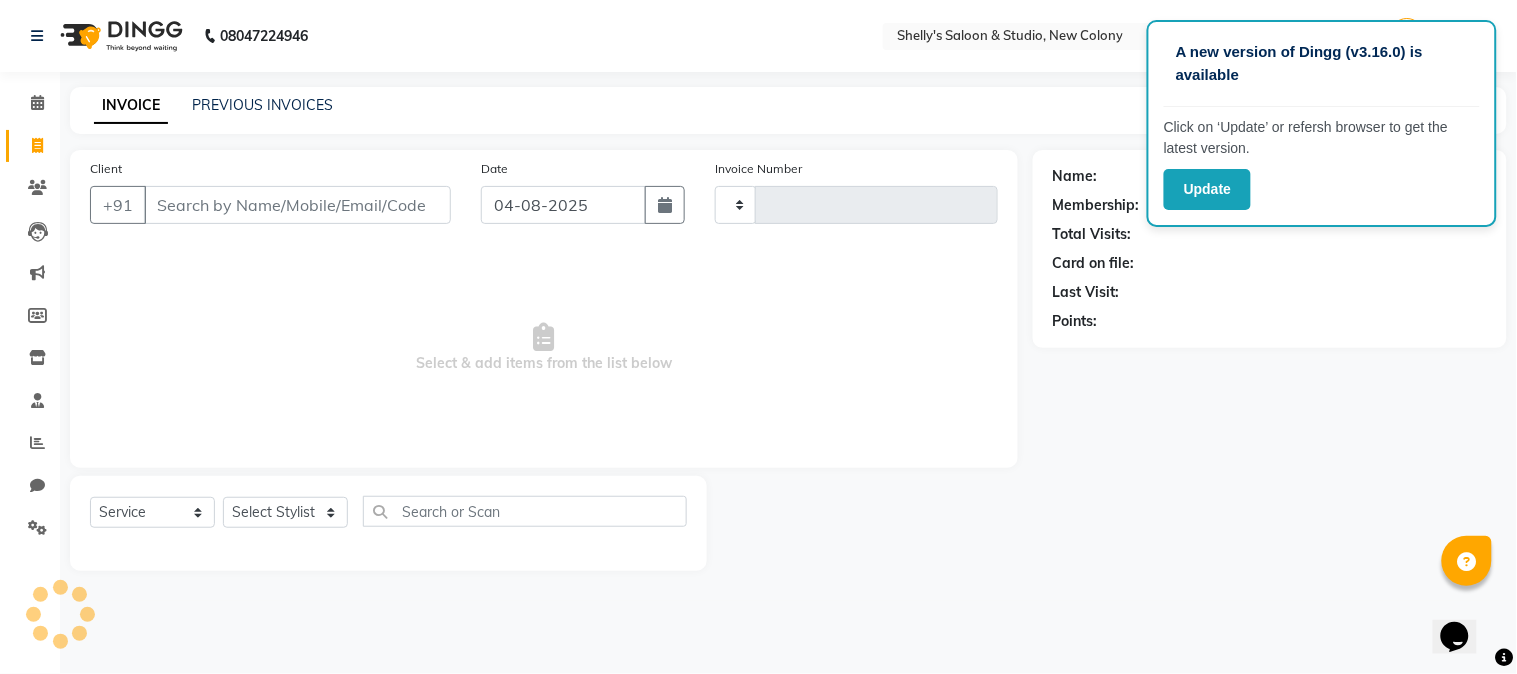 type on "0555" 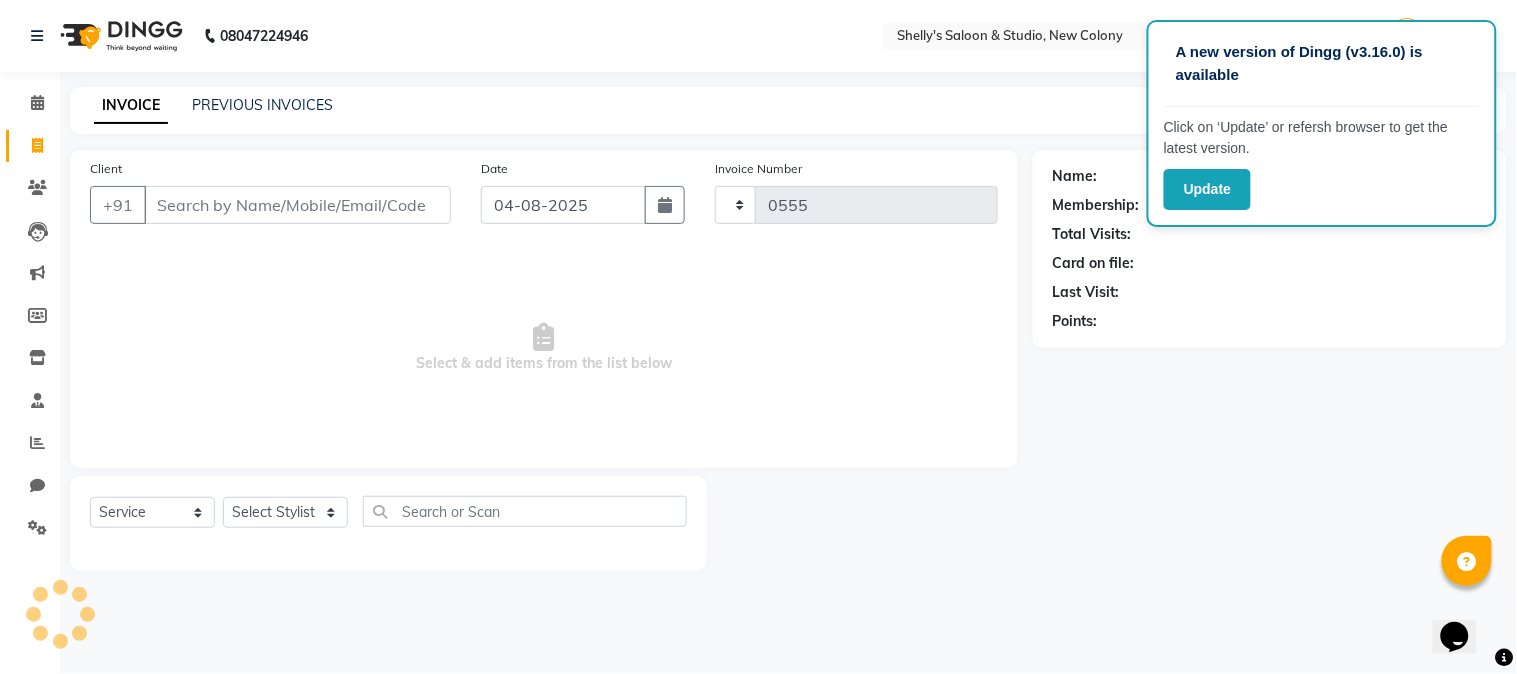select on "7536" 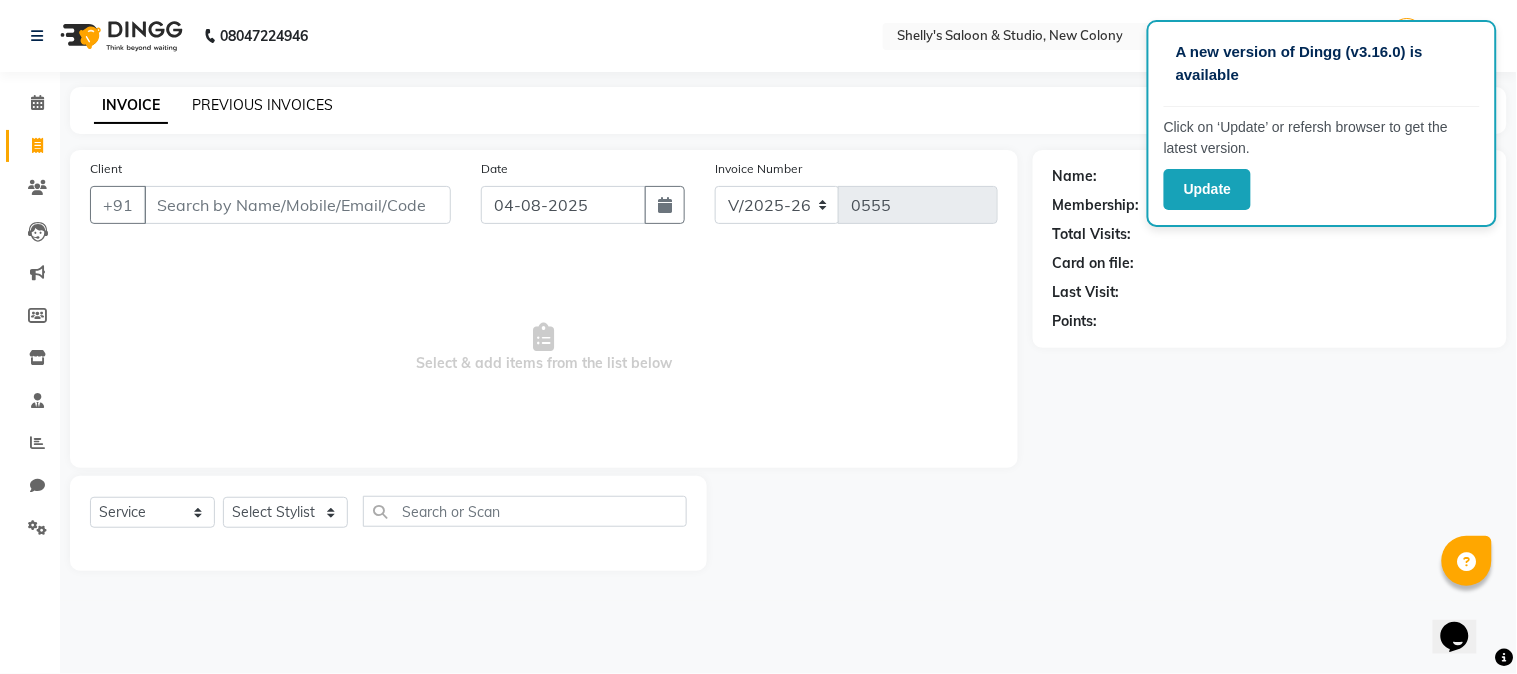 click on "PREVIOUS INVOICES" 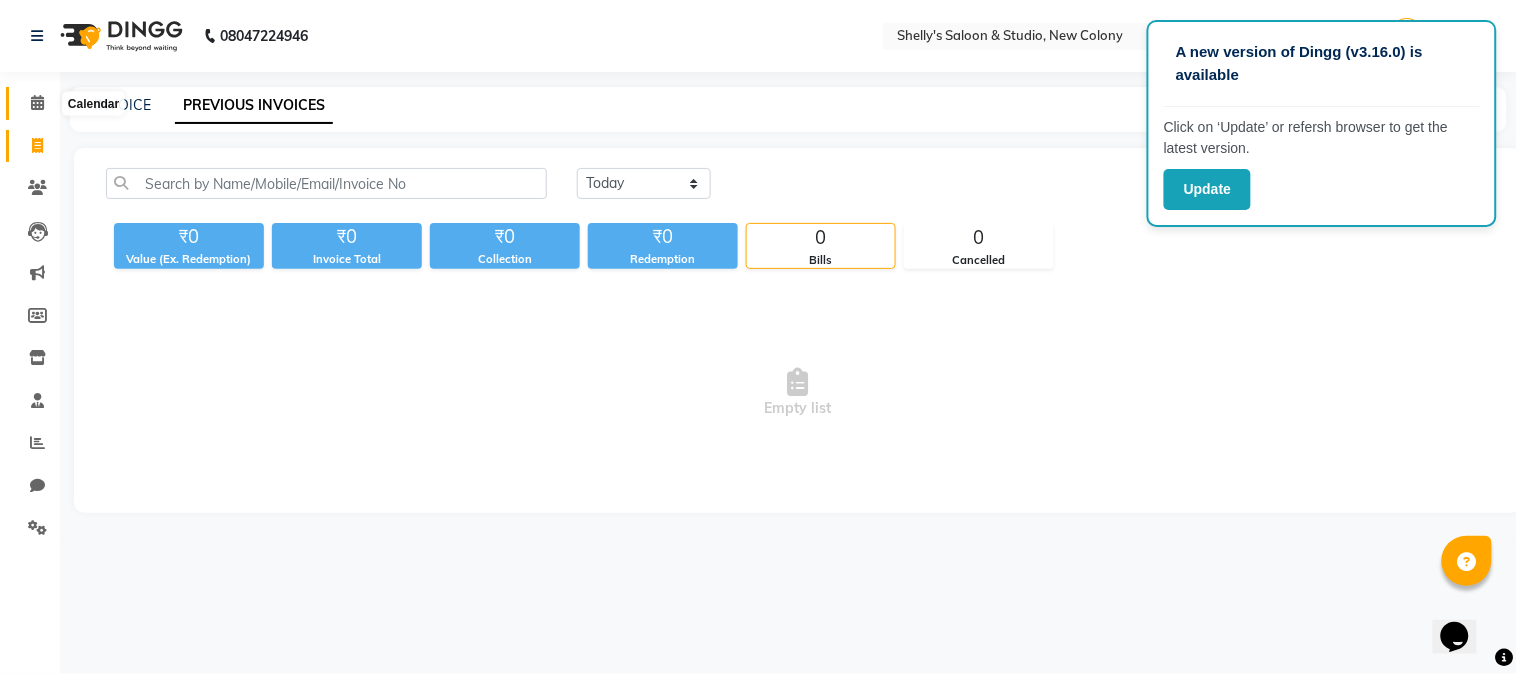 click 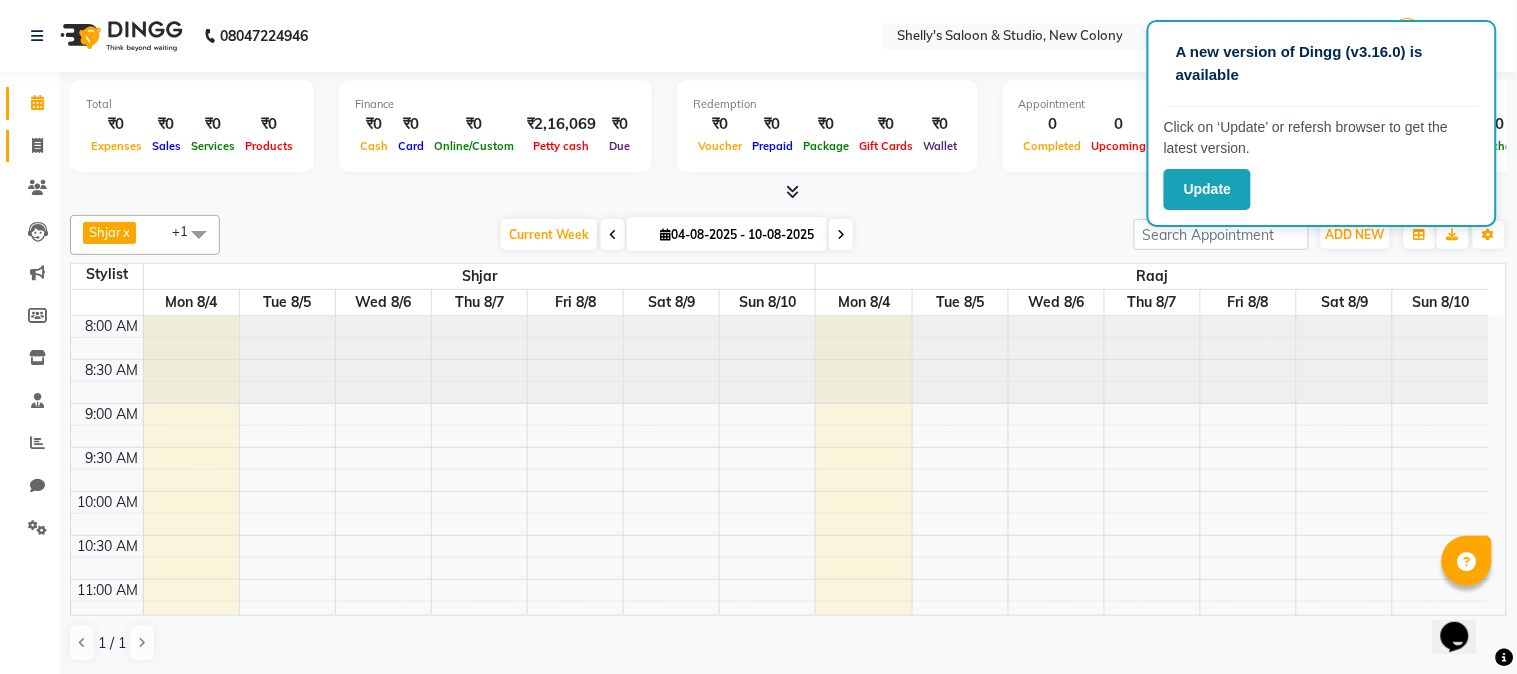 click on "Invoice" 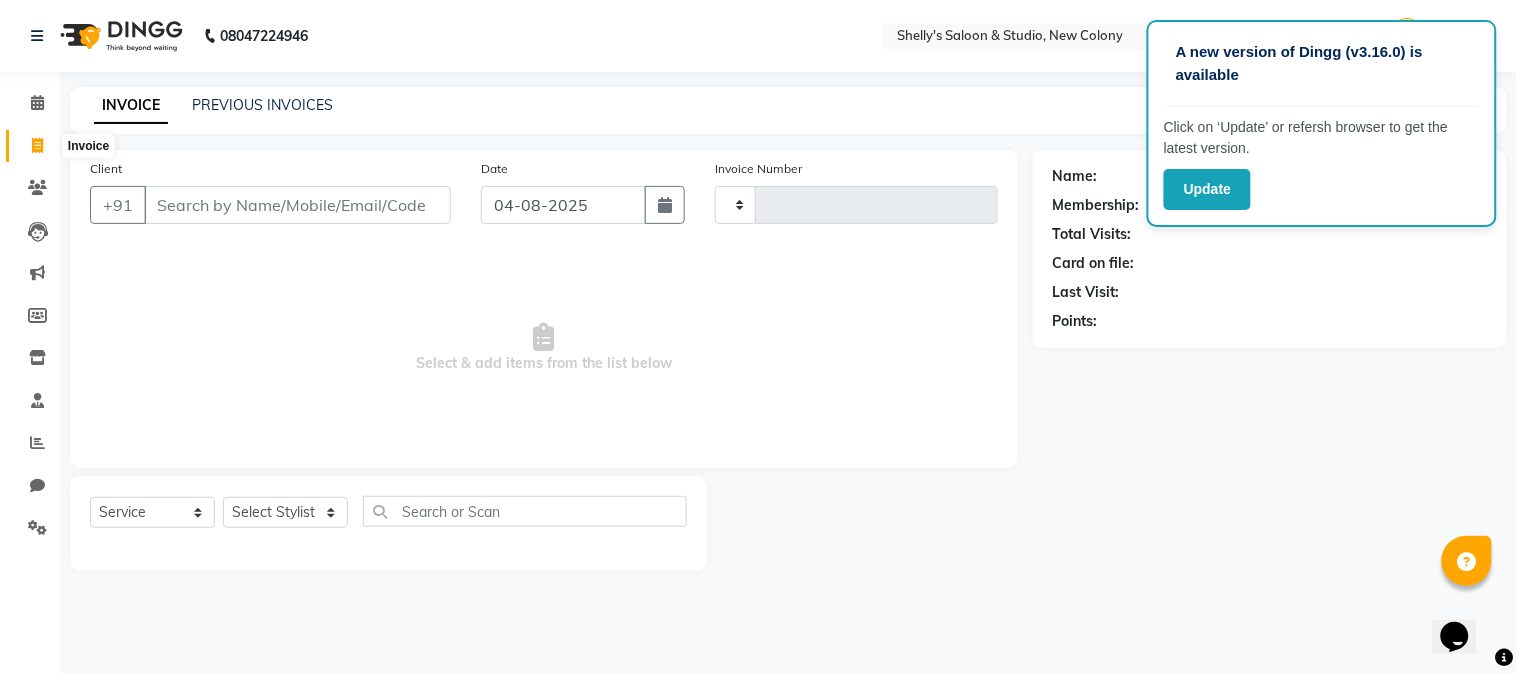 type on "0555" 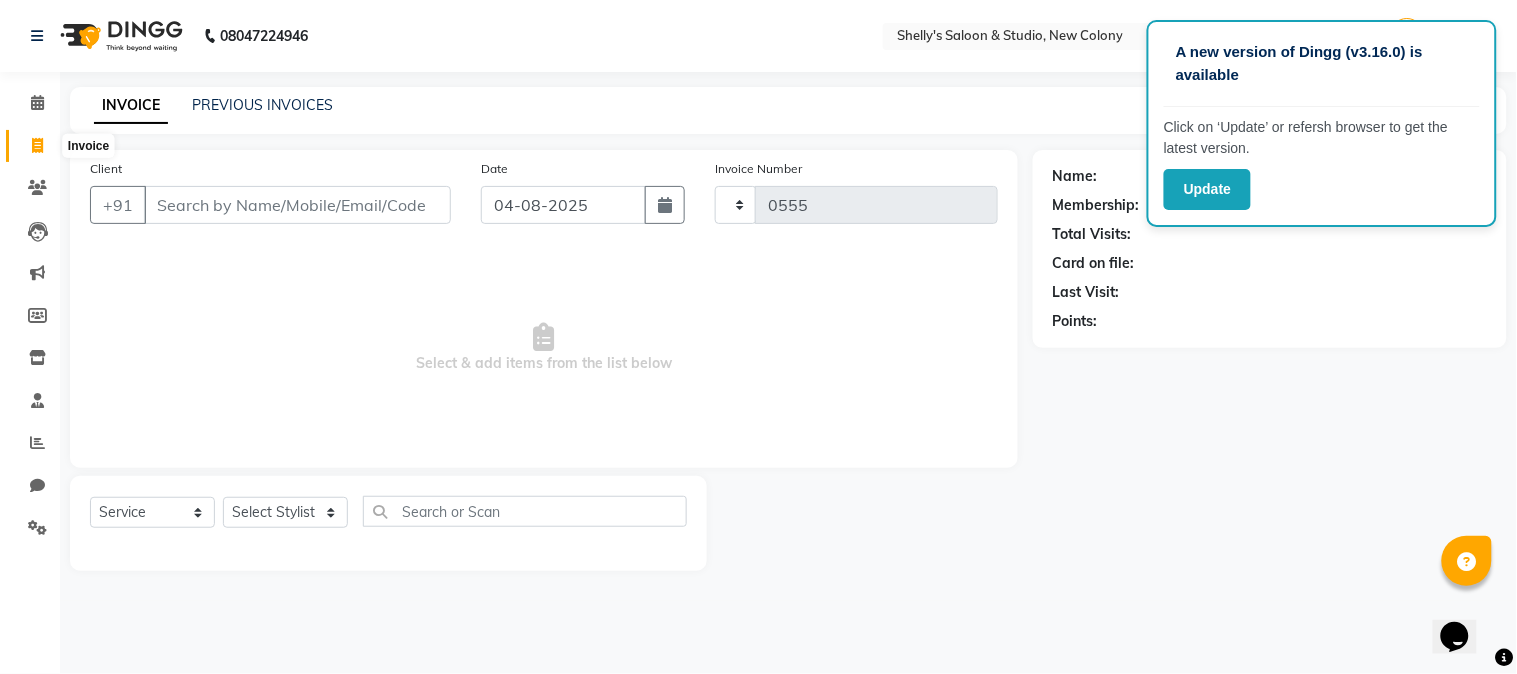 select on "7536" 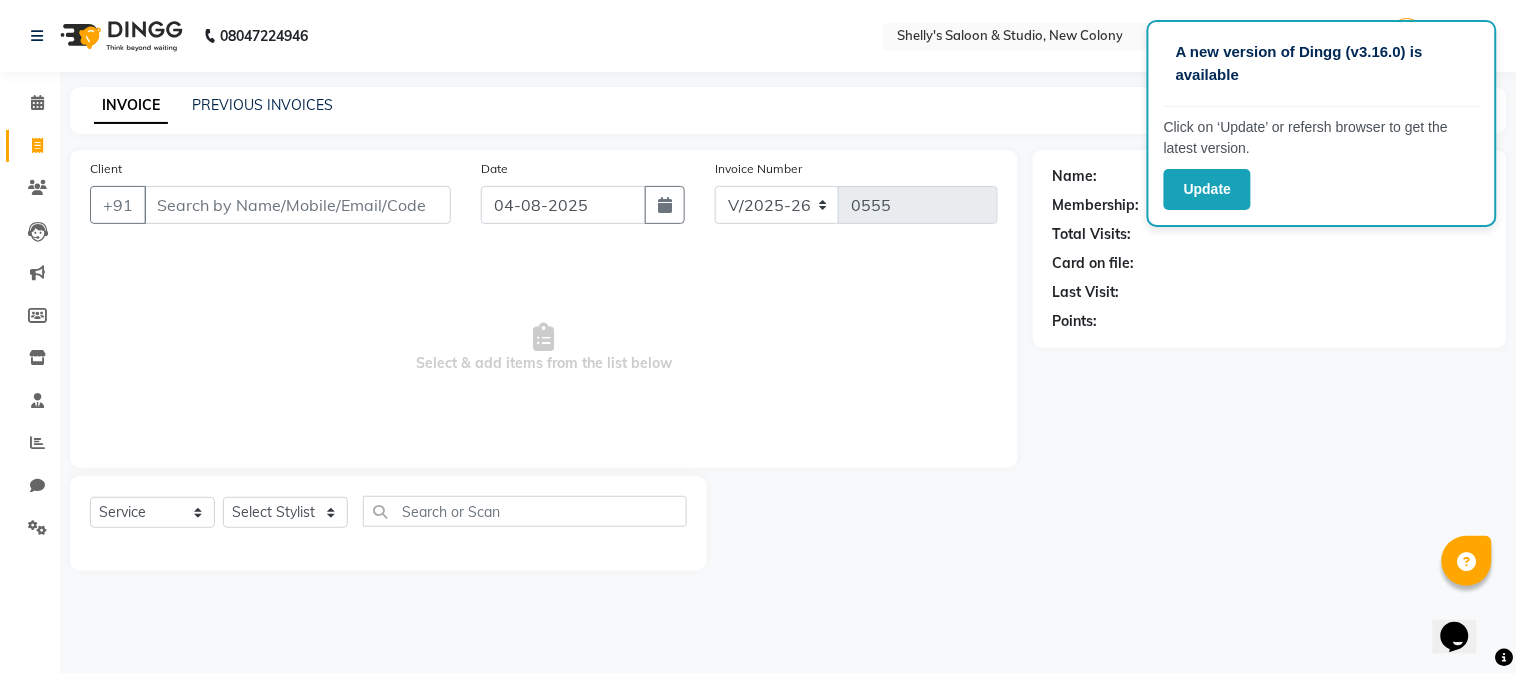 click on "INVOICE PREVIOUS INVOICES Create New   Save" 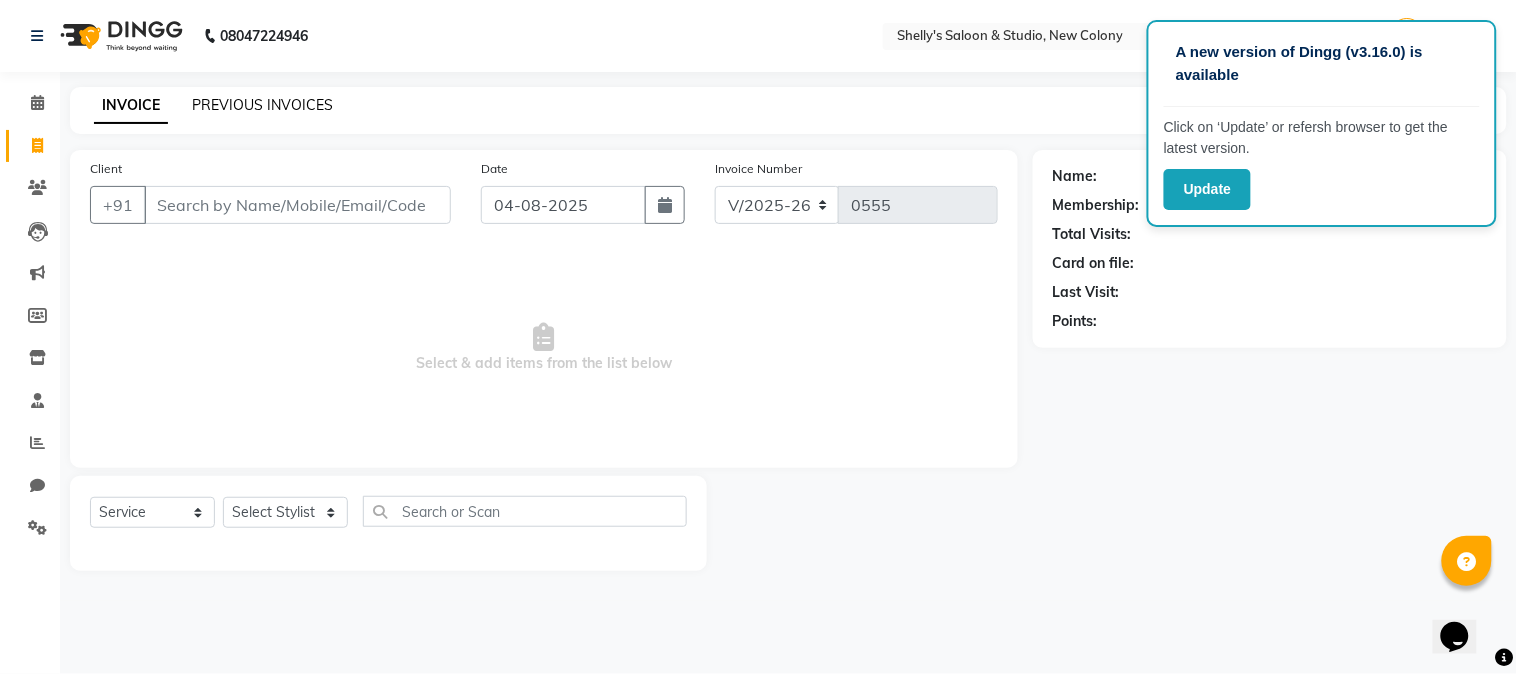 click on "PREVIOUS INVOICES" 